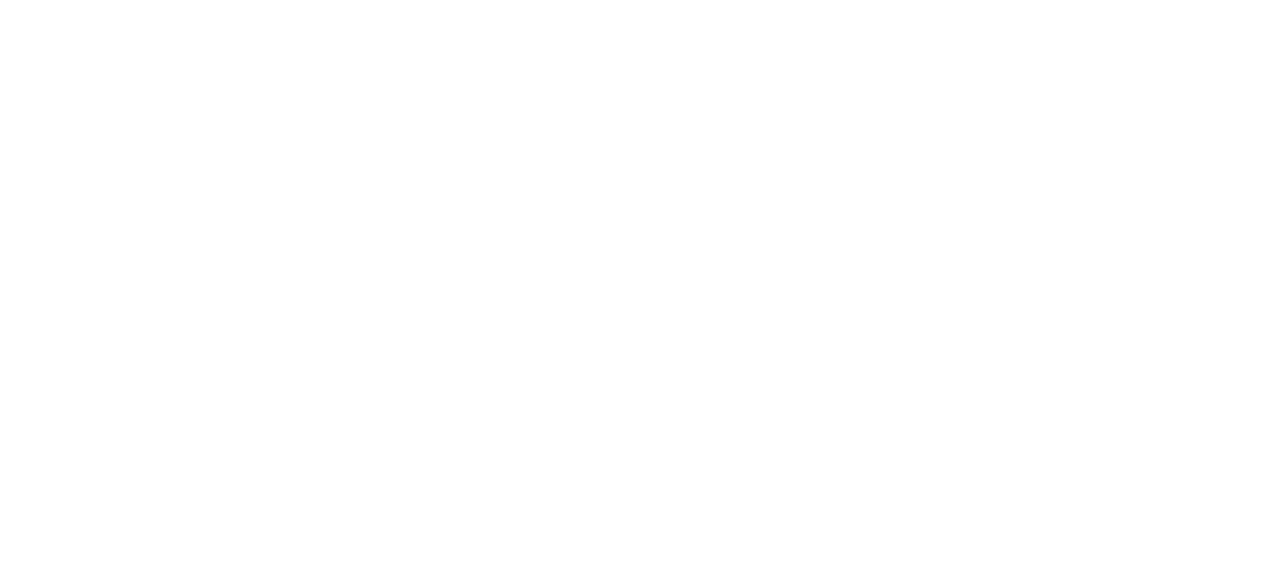 scroll, scrollTop: 0, scrollLeft: 0, axis: both 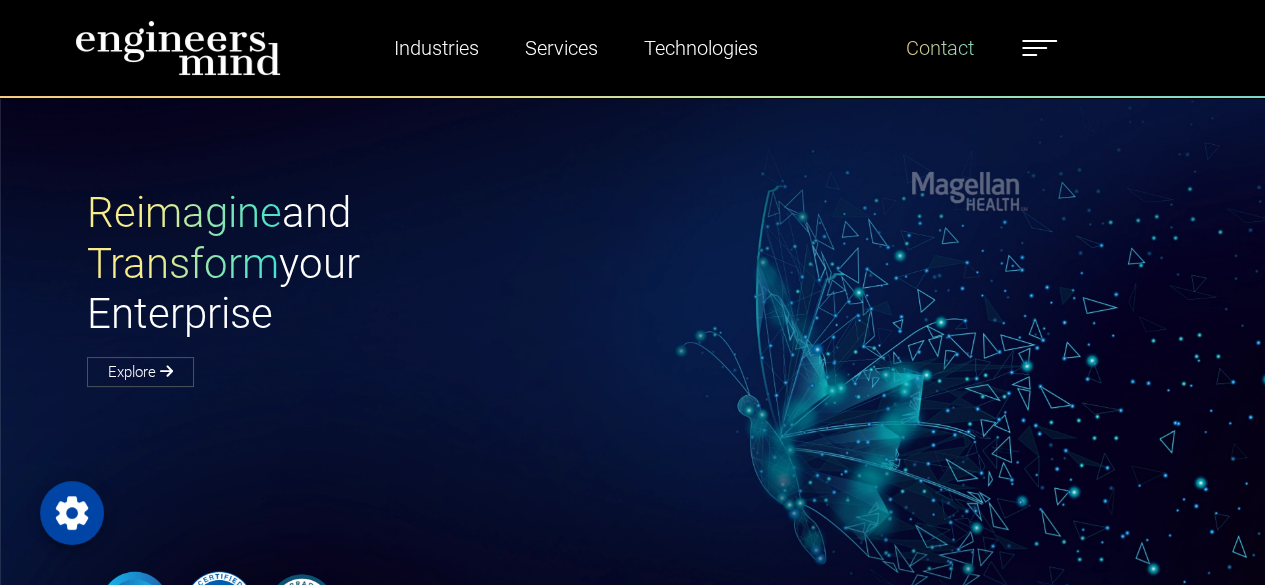 click on "Contact" at bounding box center (940, 48) 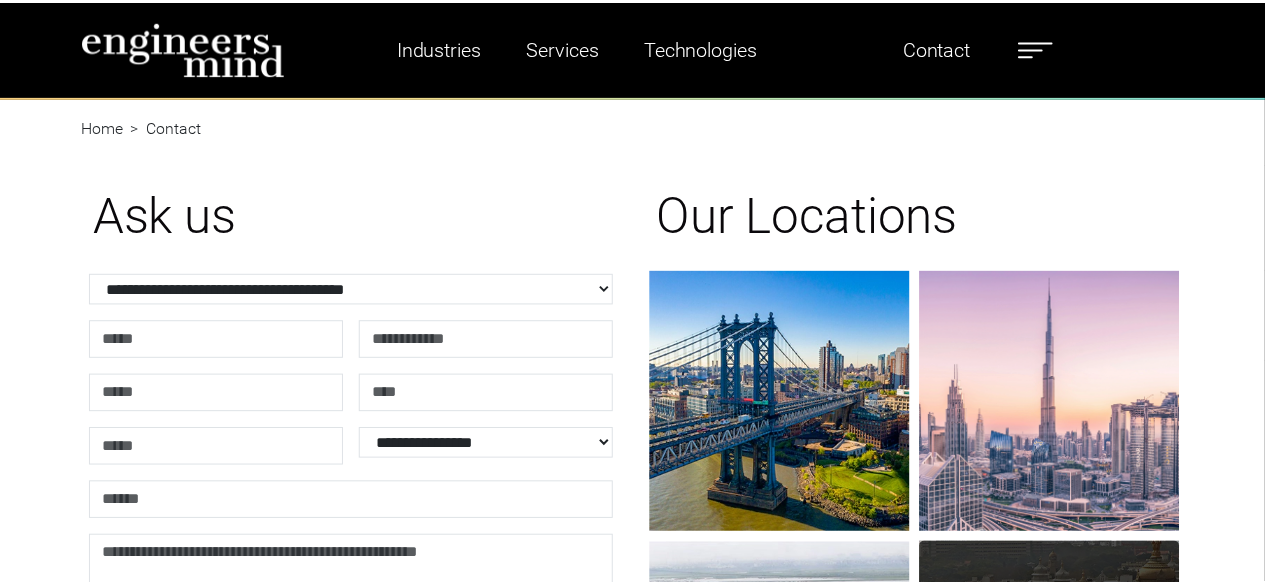 scroll, scrollTop: 0, scrollLeft: 0, axis: both 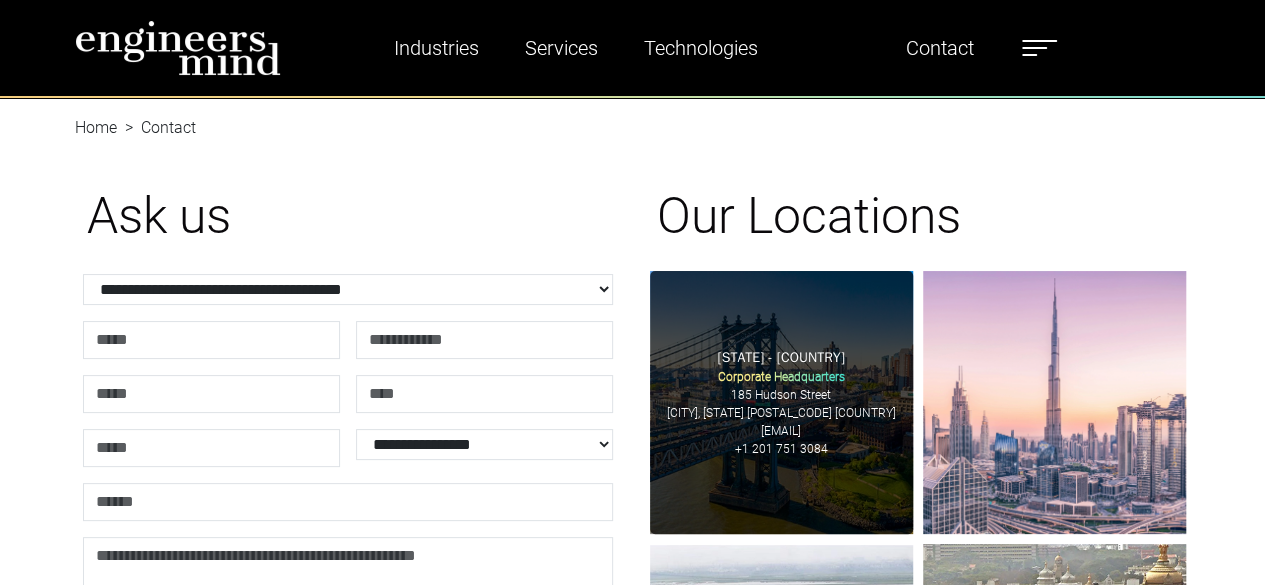 type on "**********" 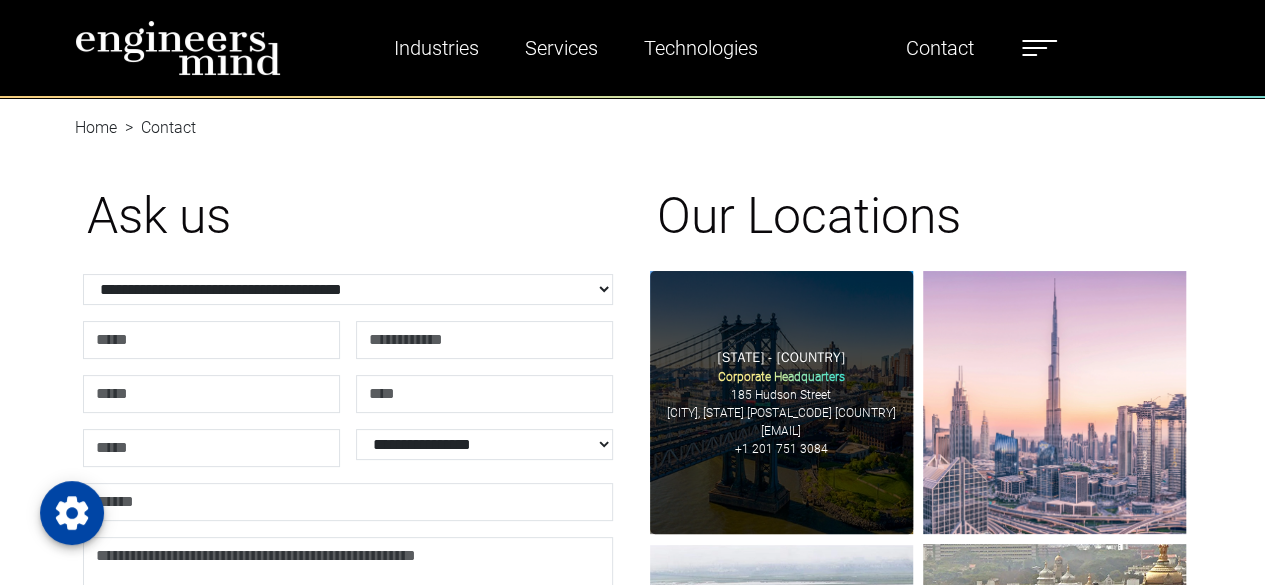 type on "**********" 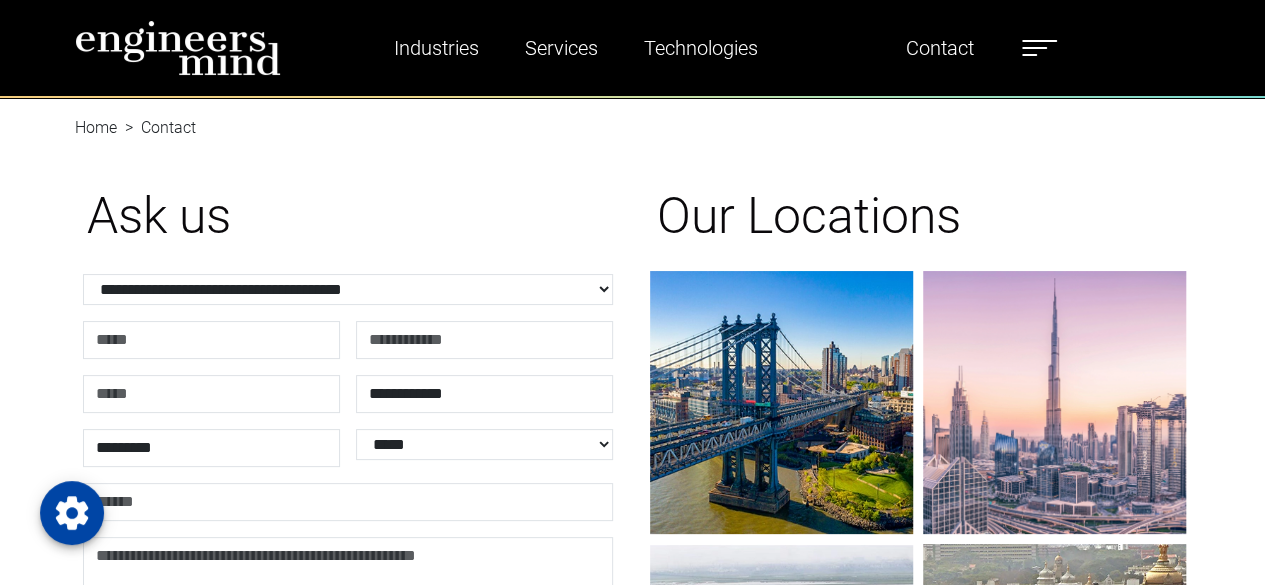 scroll, scrollTop: 0, scrollLeft: 0, axis: both 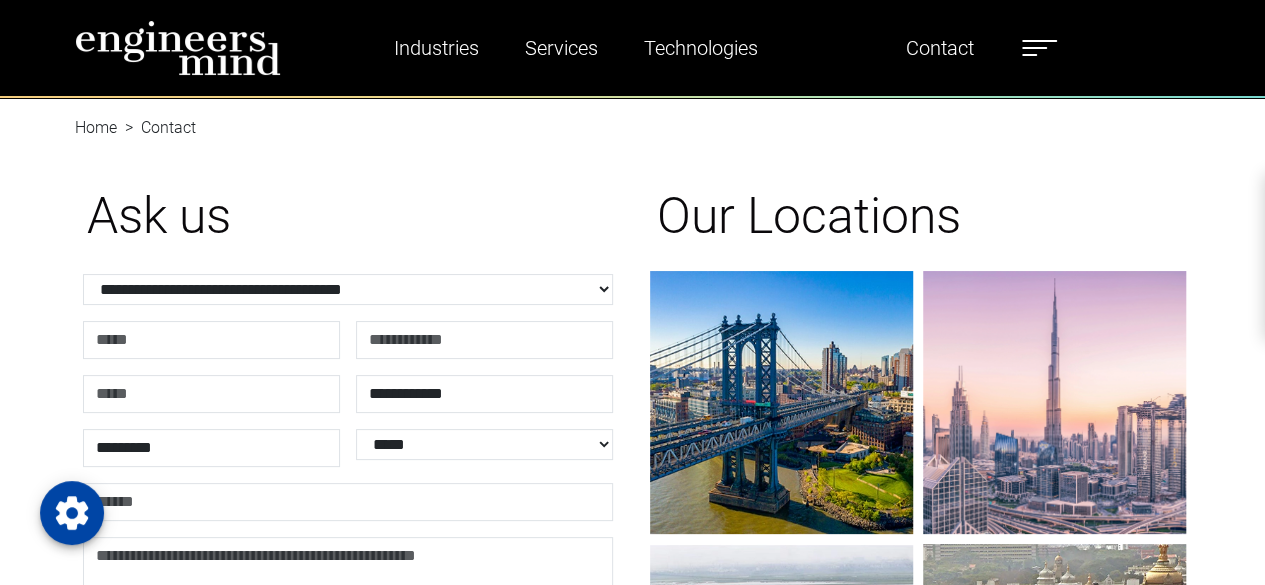 click on "About Us" at bounding box center [1324, 114] 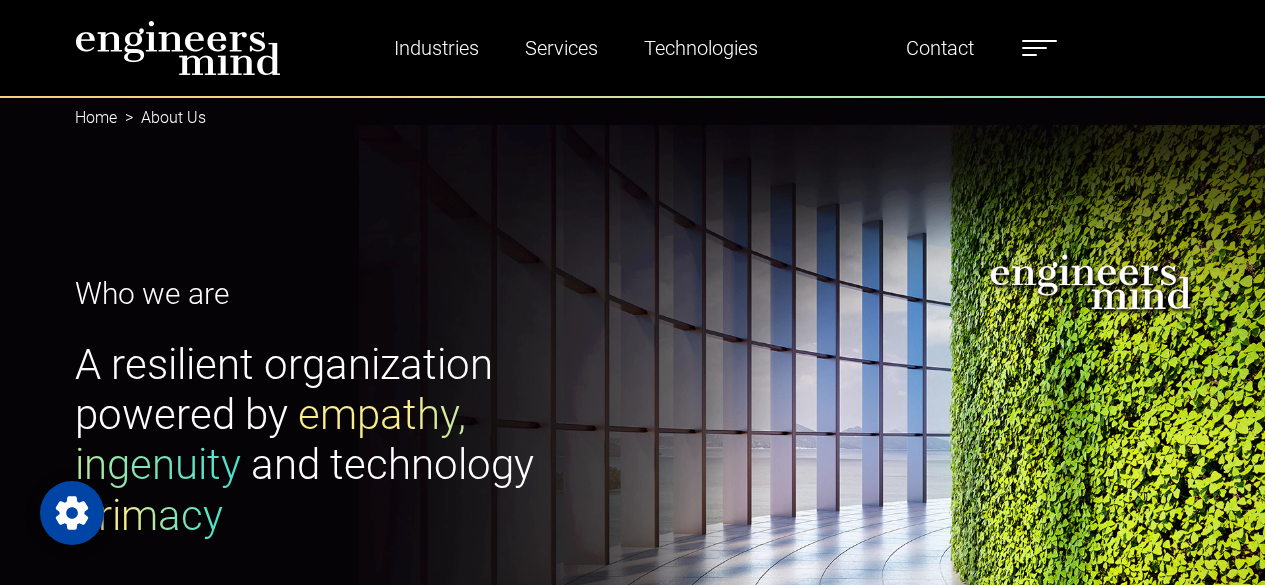 scroll, scrollTop: 0, scrollLeft: 0, axis: both 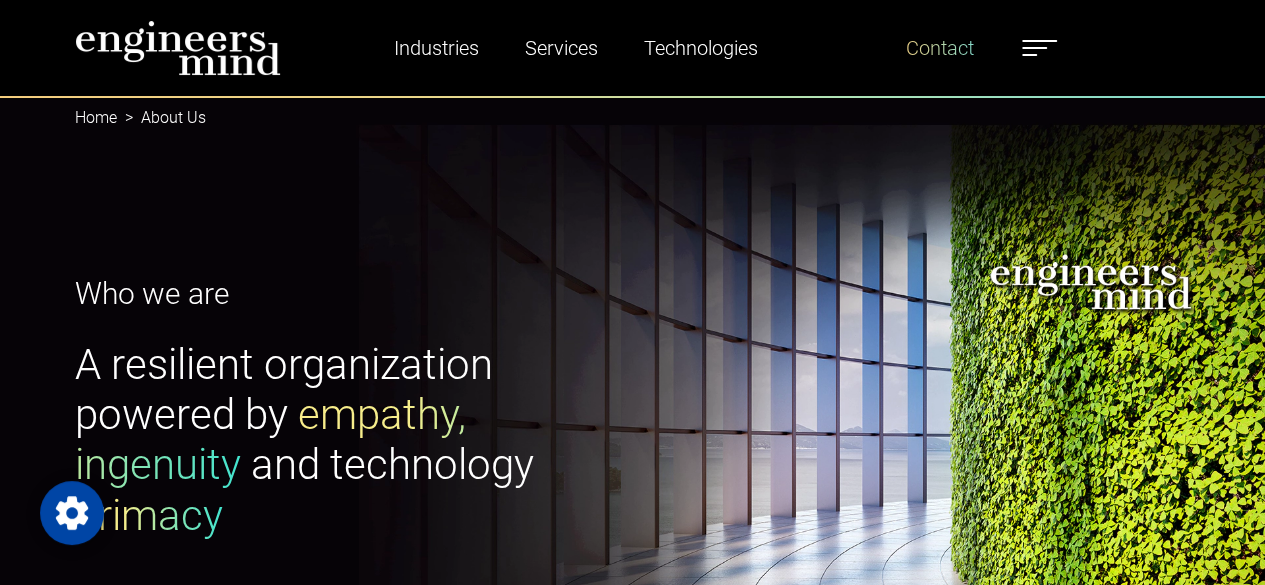 click on "Contact" at bounding box center (940, 48) 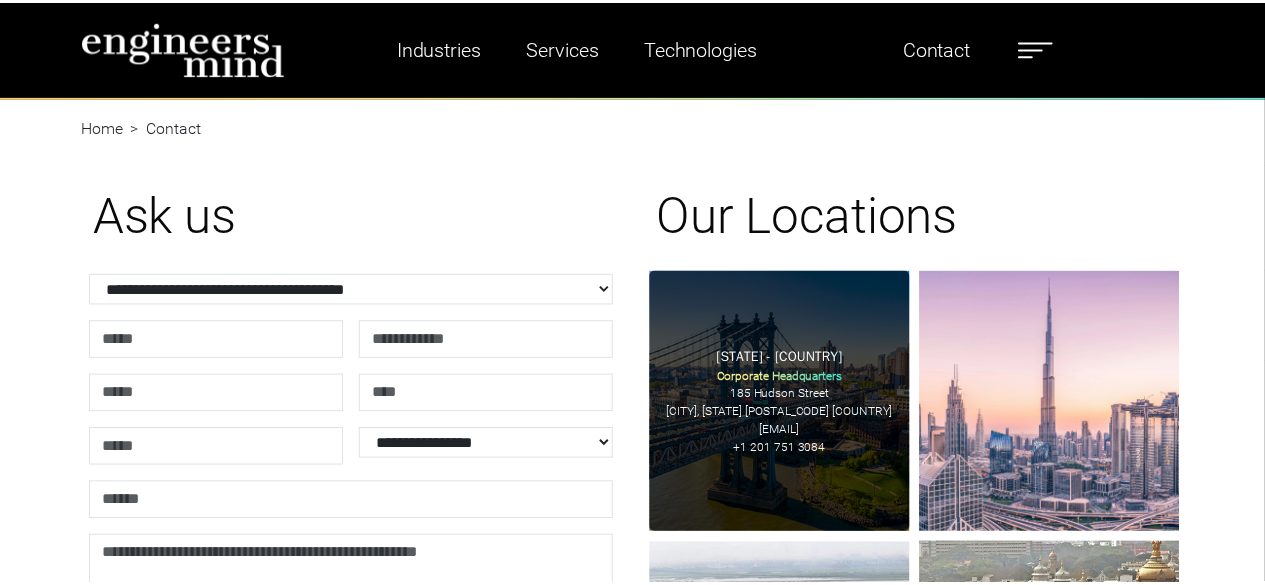 scroll, scrollTop: 0, scrollLeft: 0, axis: both 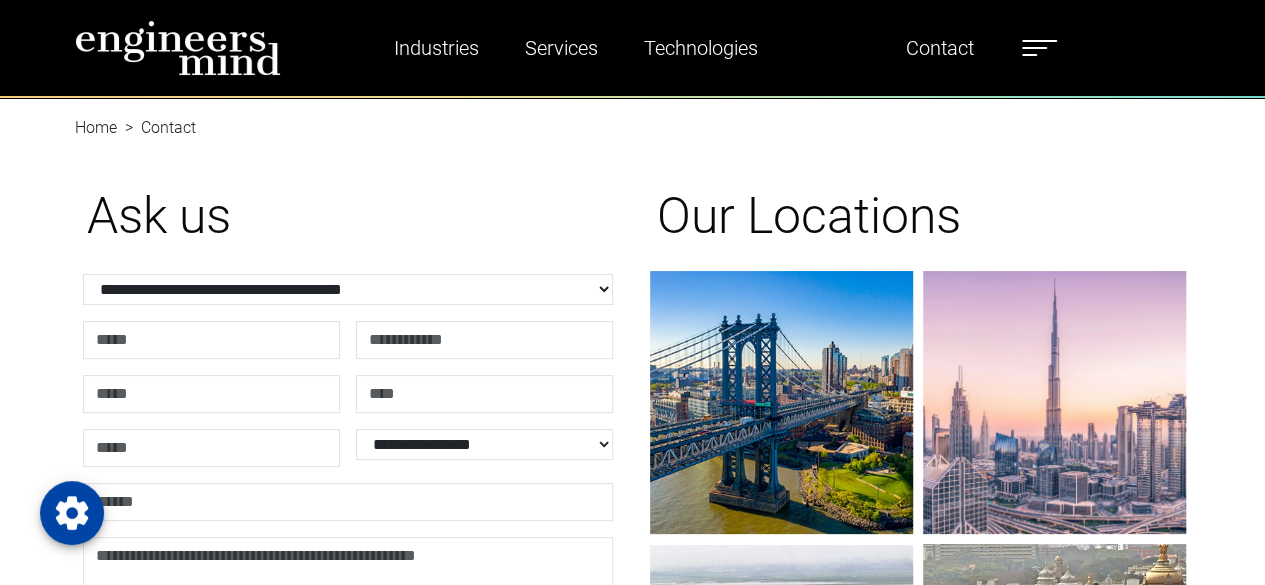 type on "**********" 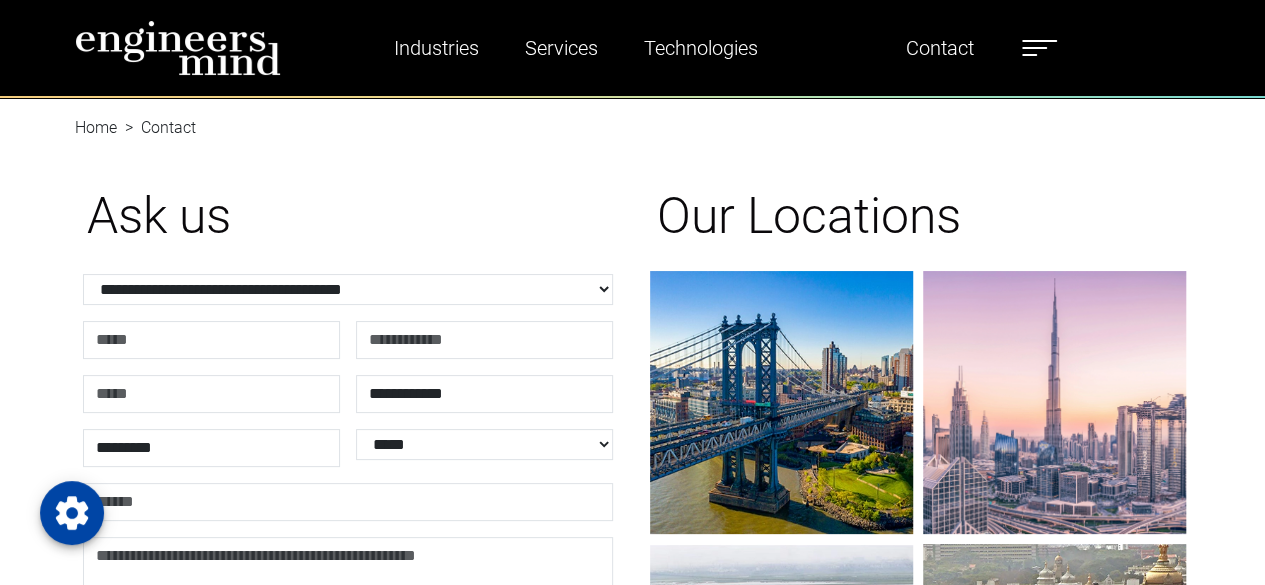 scroll, scrollTop: 0, scrollLeft: 0, axis: both 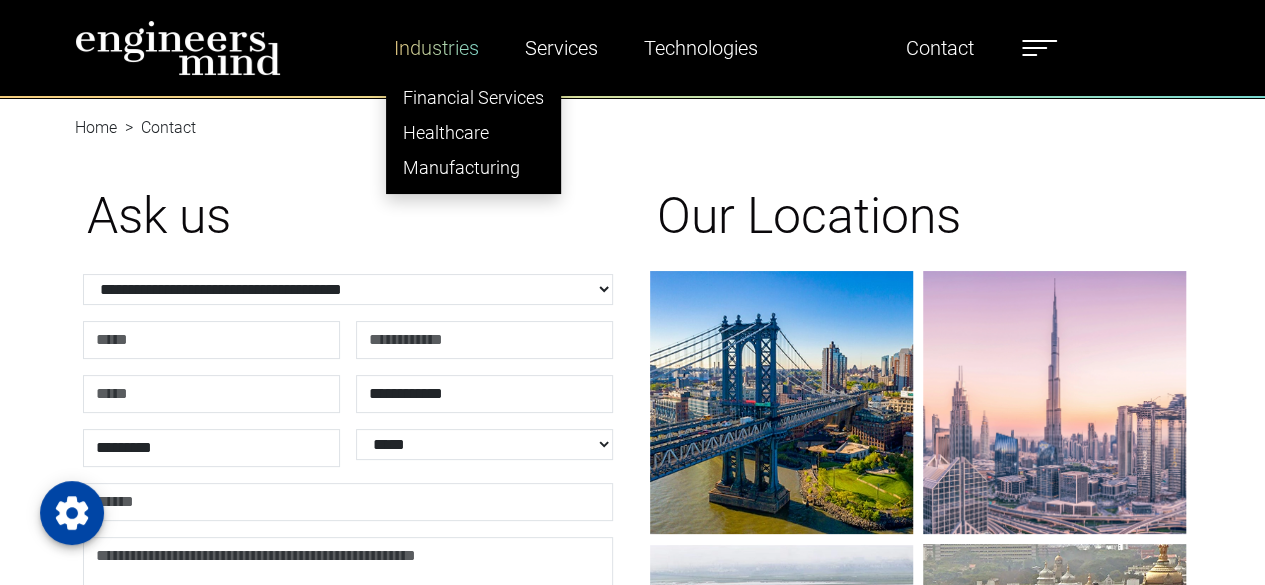 click on "Industries" at bounding box center (436, 48) 